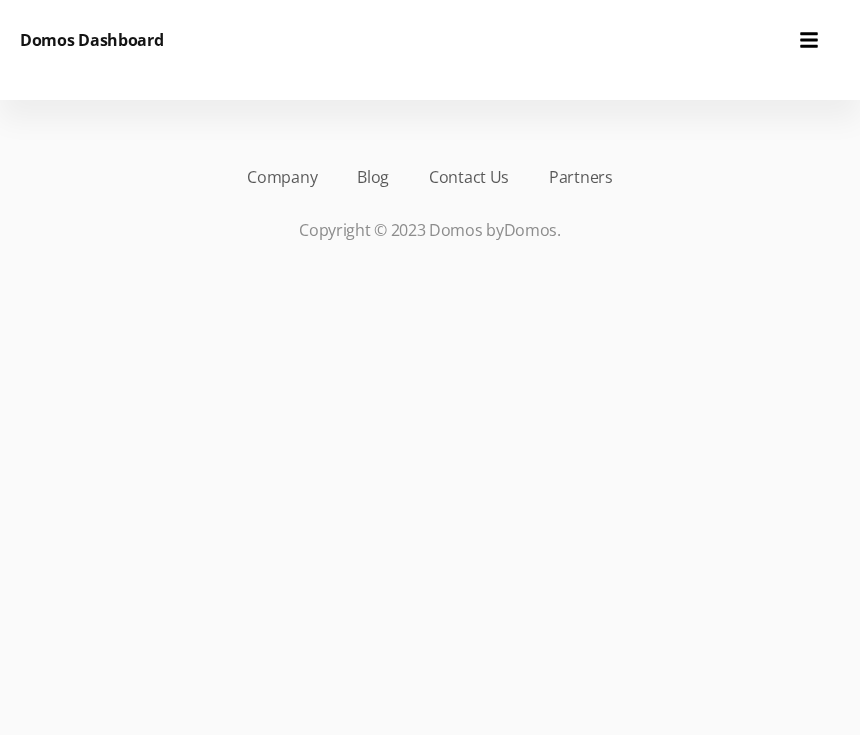 scroll, scrollTop: 0, scrollLeft: 0, axis: both 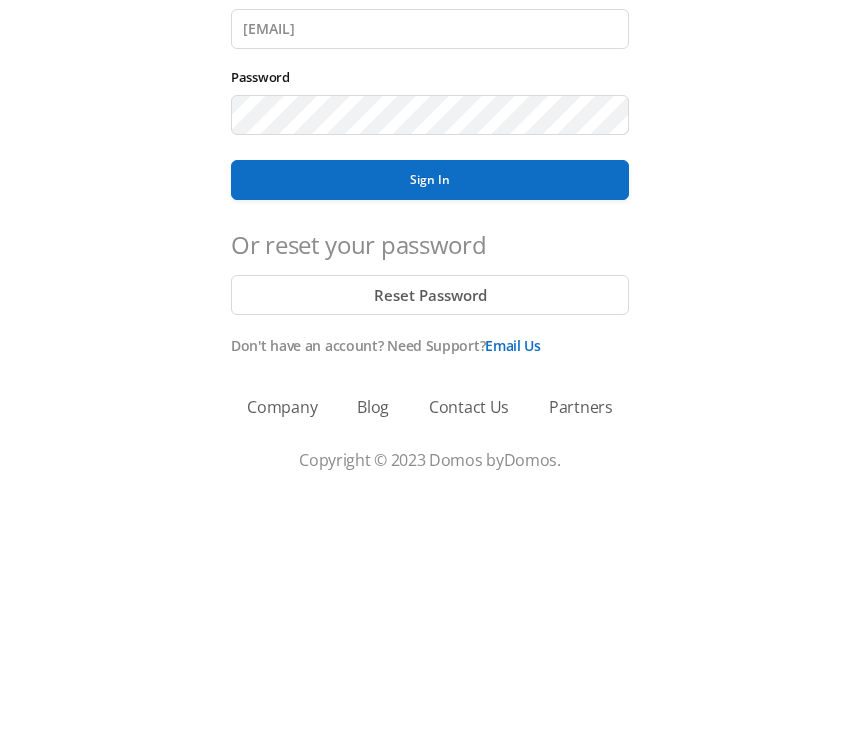 click on "Sign In" at bounding box center (430, 419) 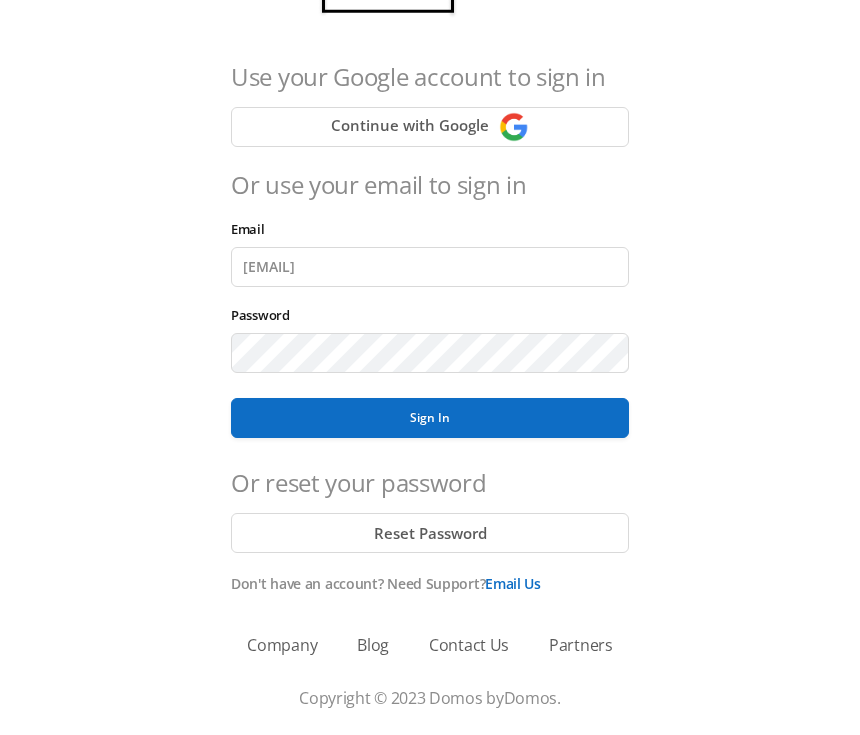 scroll, scrollTop: 36, scrollLeft: 0, axis: vertical 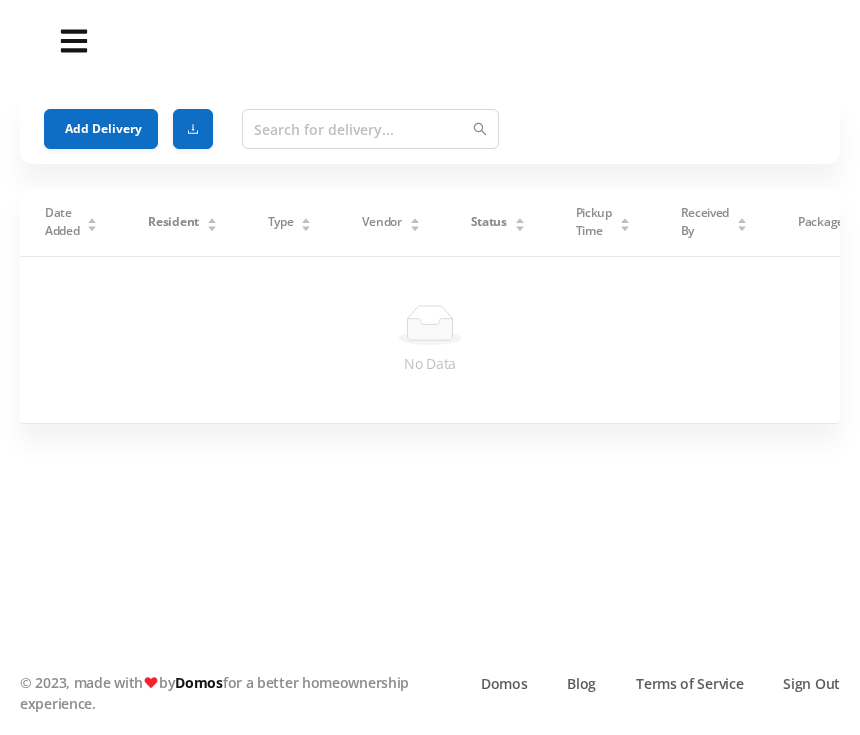 click on "Add Delivery" at bounding box center (101, 130) 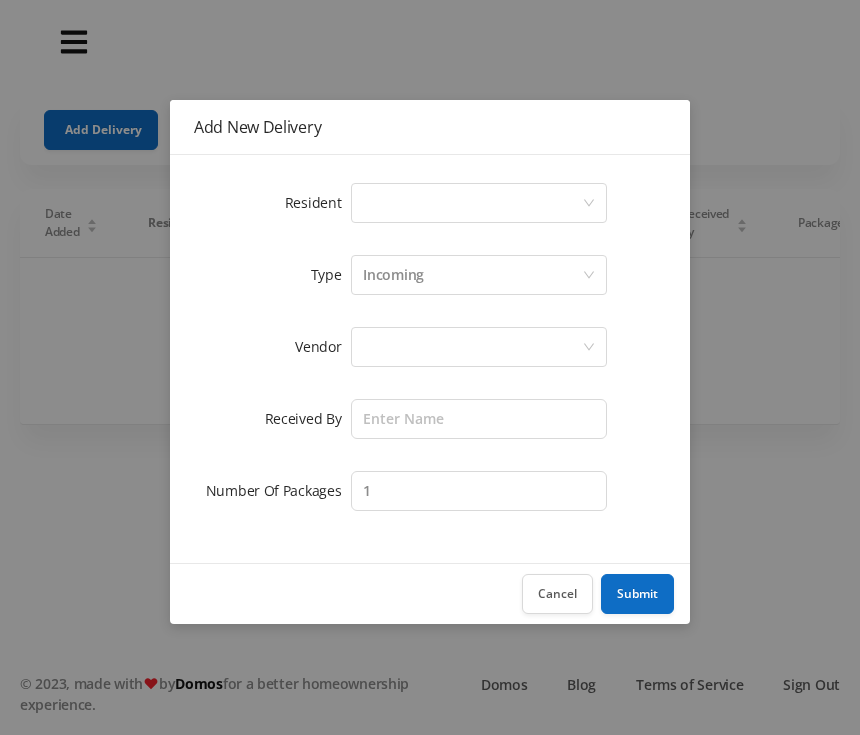 click on "Select a person" at bounding box center (472, 203) 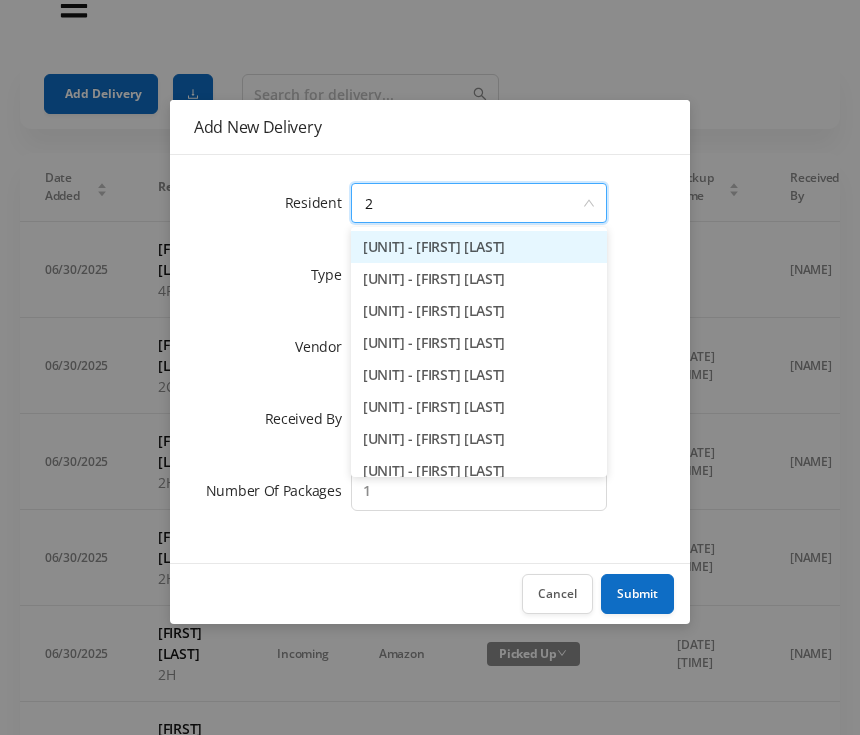 type on "2h" 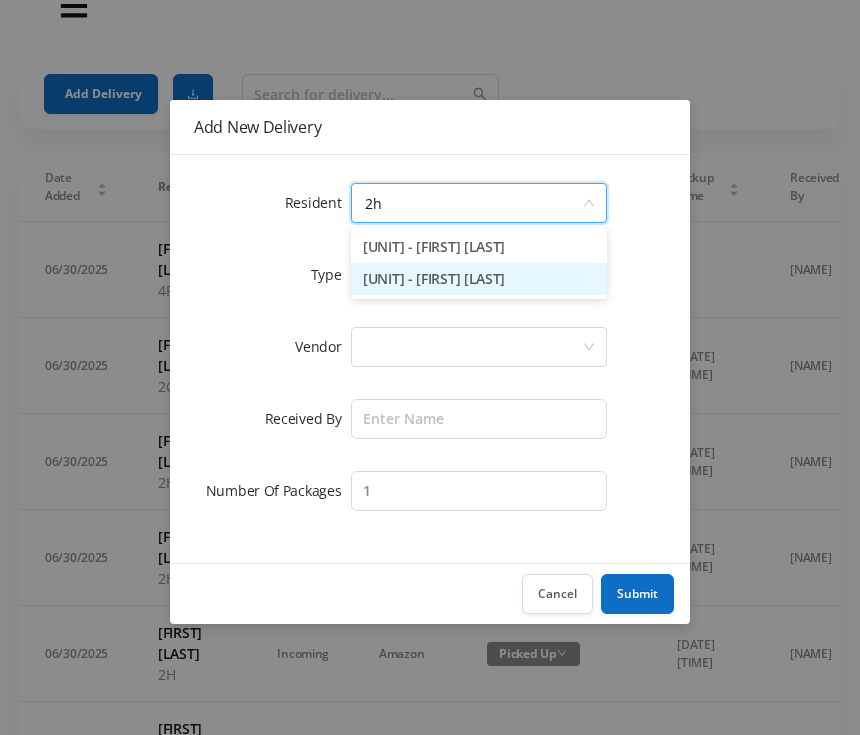 click on "[UNIT] - [FIRST] [LAST]" at bounding box center [479, 279] 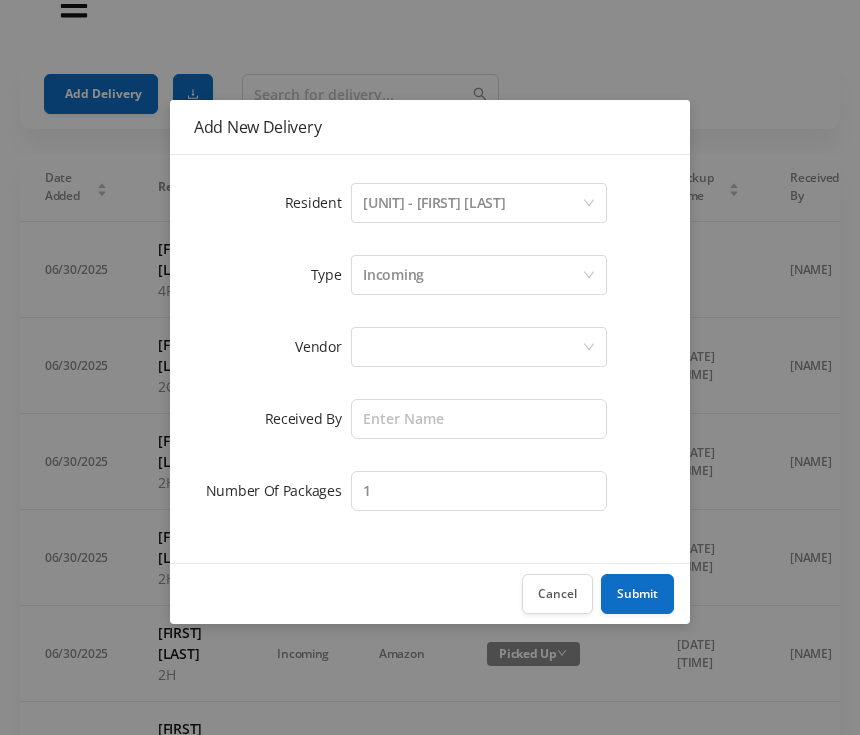 click at bounding box center [472, 203] 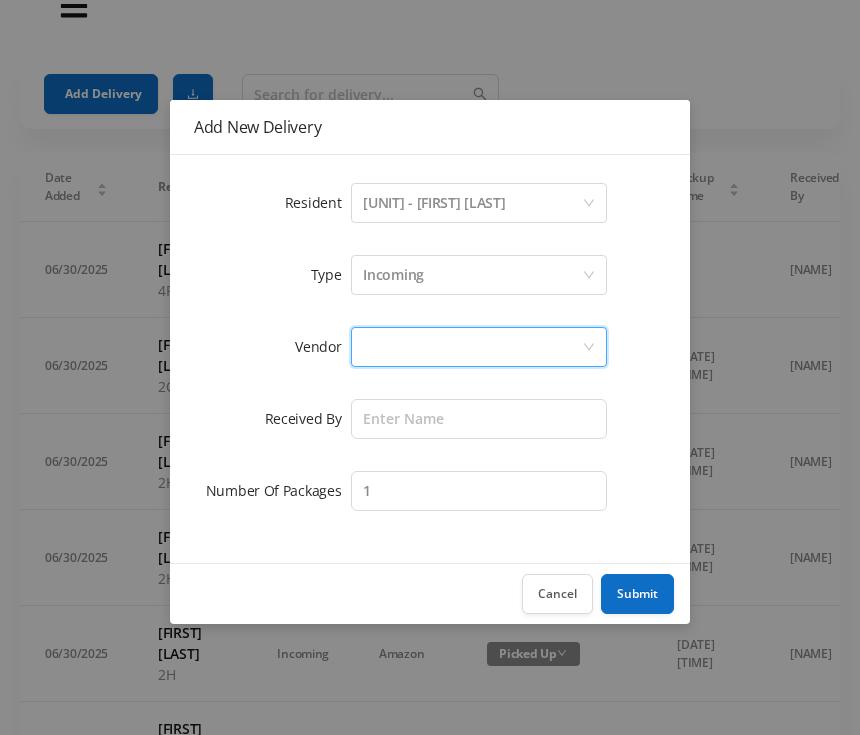 click on "Incoming" at bounding box center (472, 203) 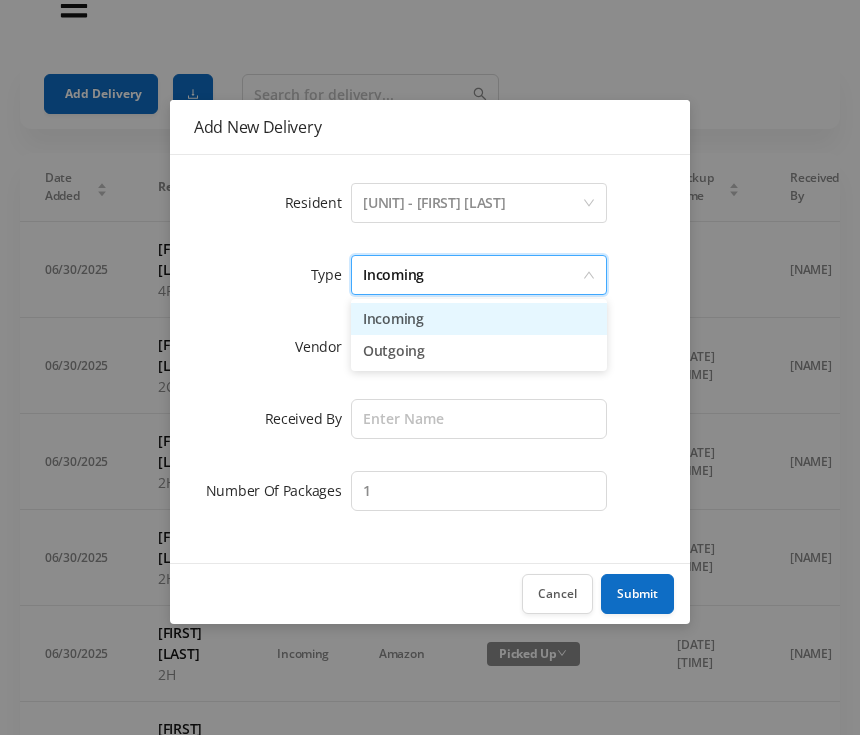 click on "Outgoing" at bounding box center (479, 351) 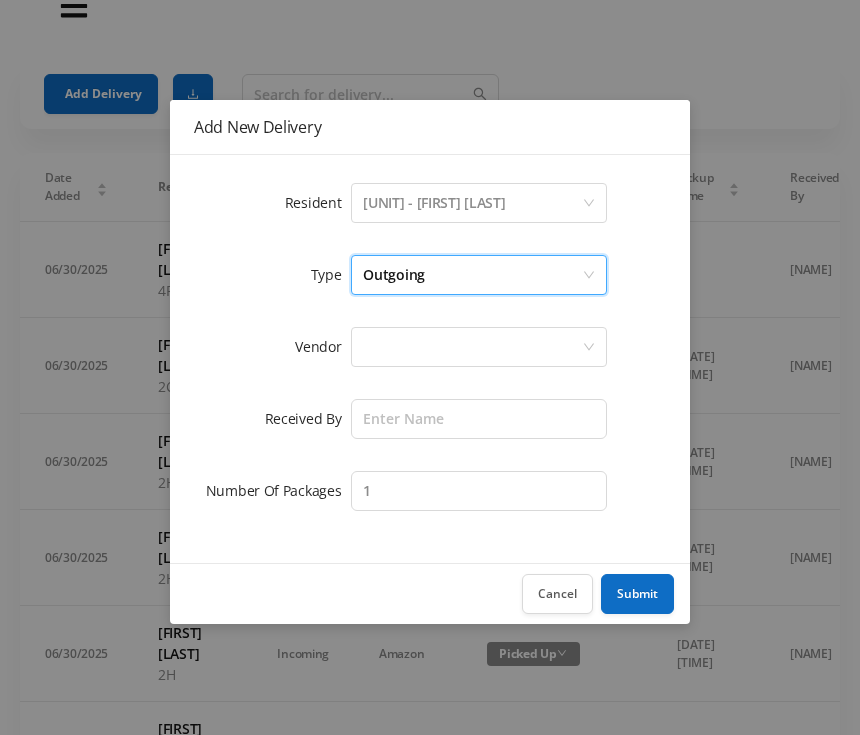 click at bounding box center (472, 203) 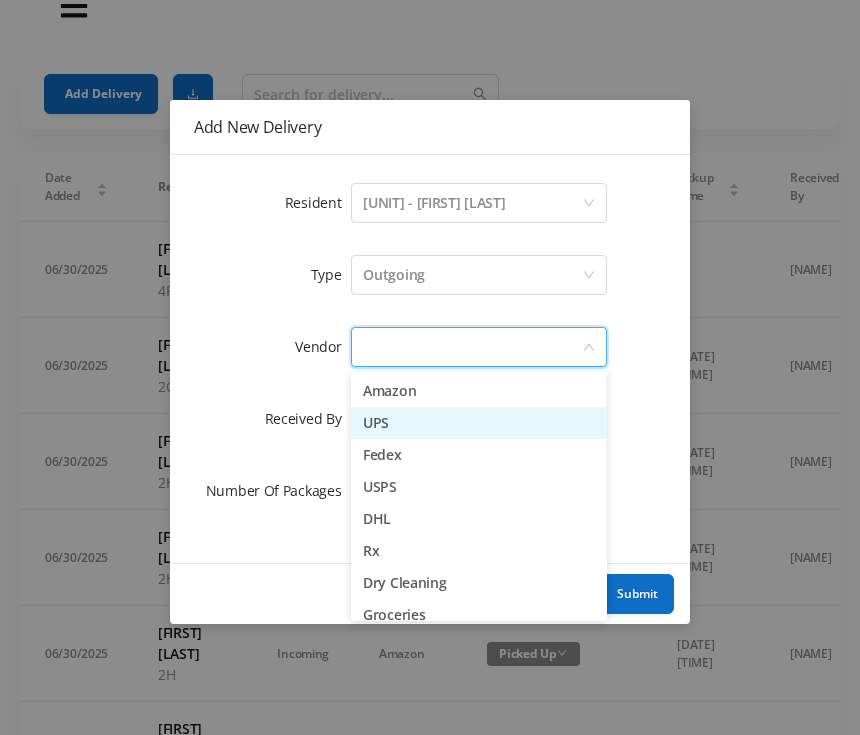click on "UPS" at bounding box center (479, 423) 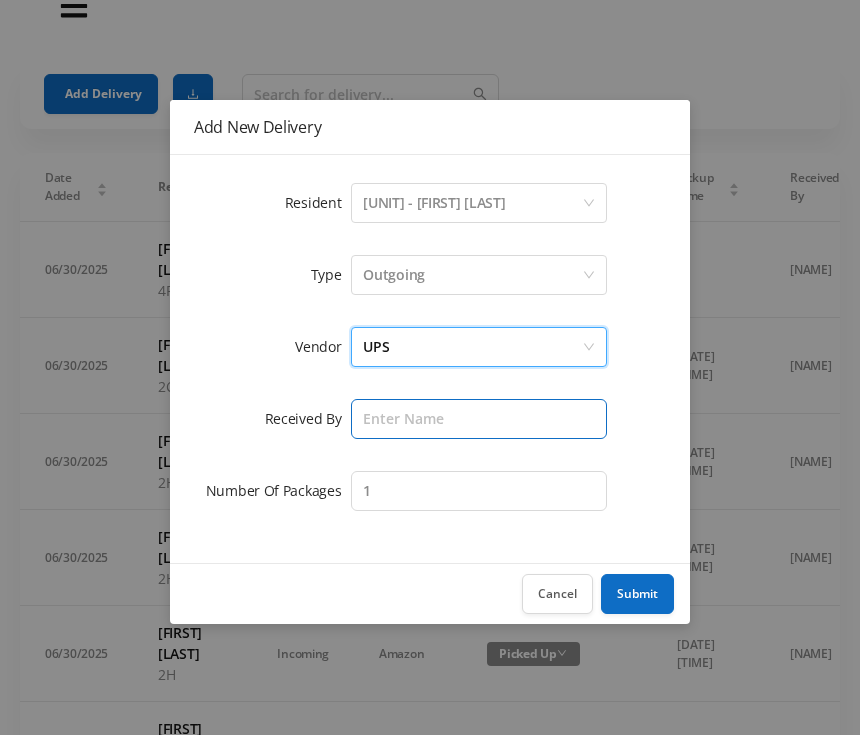 click at bounding box center [479, 419] 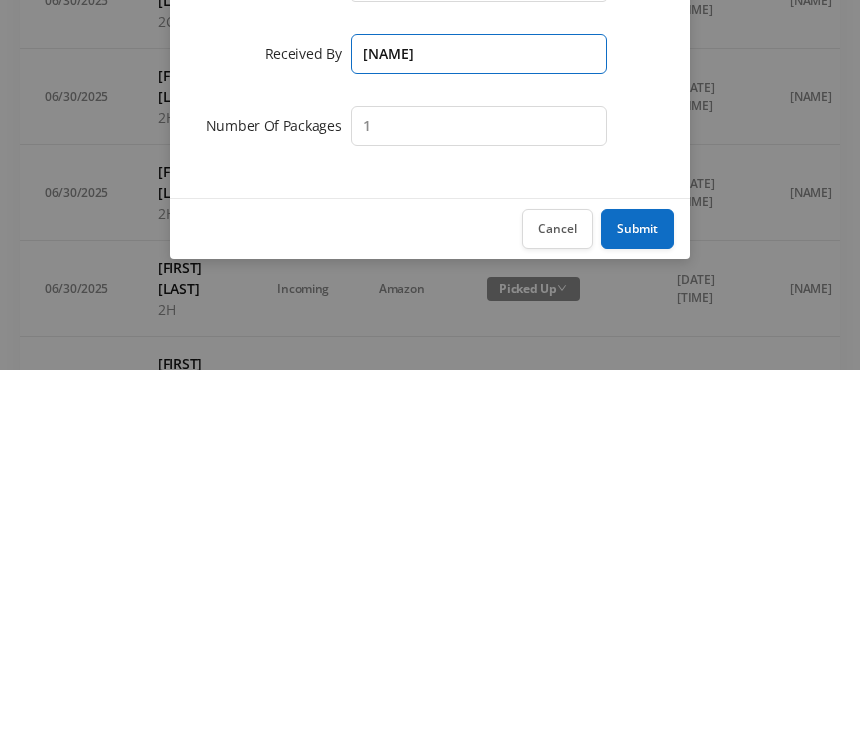 type on "[NAME]" 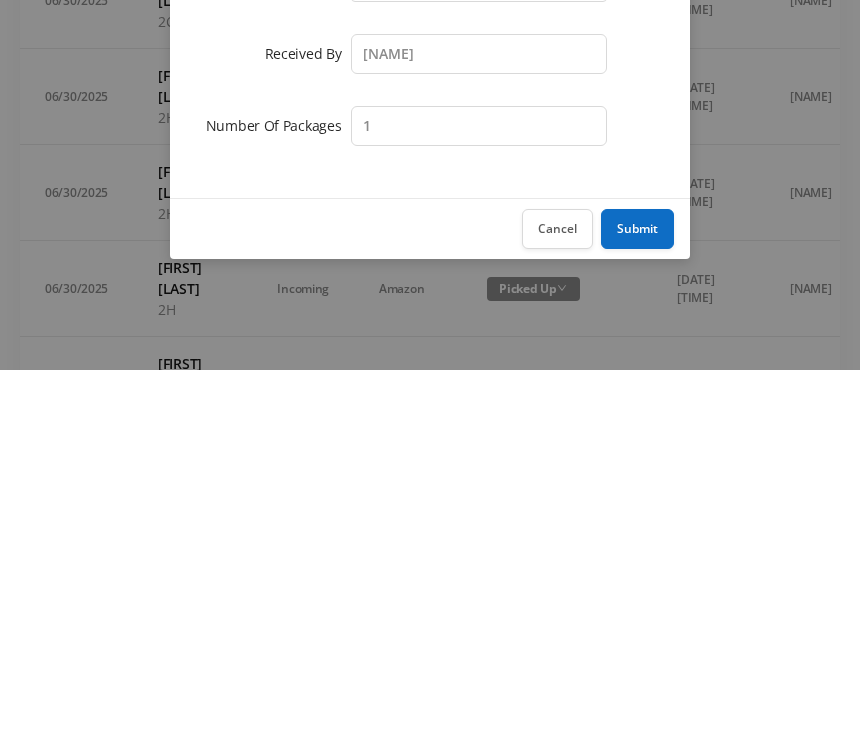 click on "Submit" at bounding box center (637, 594) 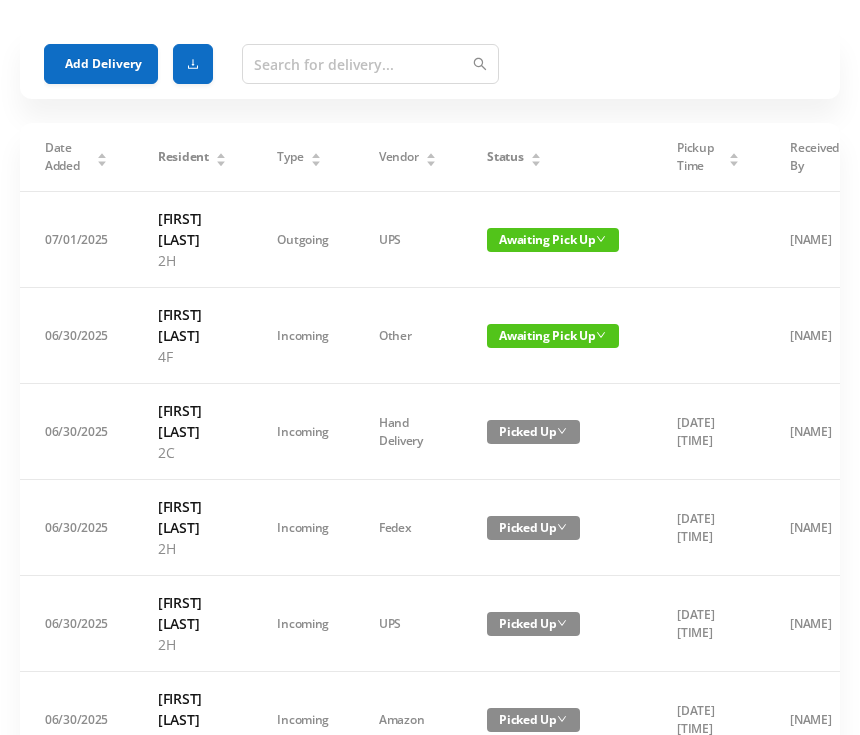 scroll, scrollTop: 0, scrollLeft: 0, axis: both 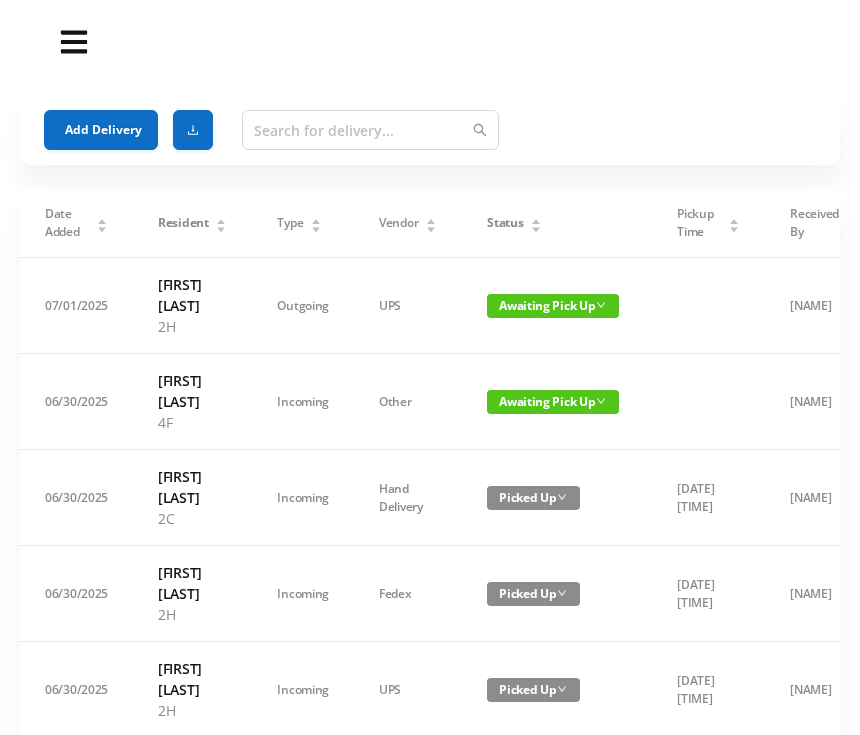 click on "Add Delivery" at bounding box center (101, 130) 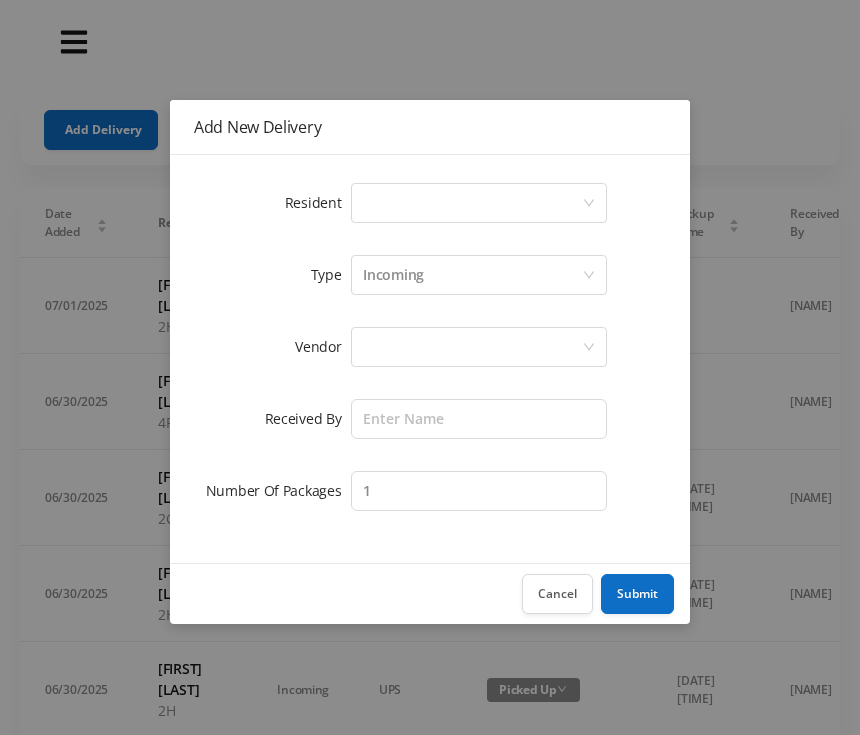 click on "Select a person" at bounding box center [472, 203] 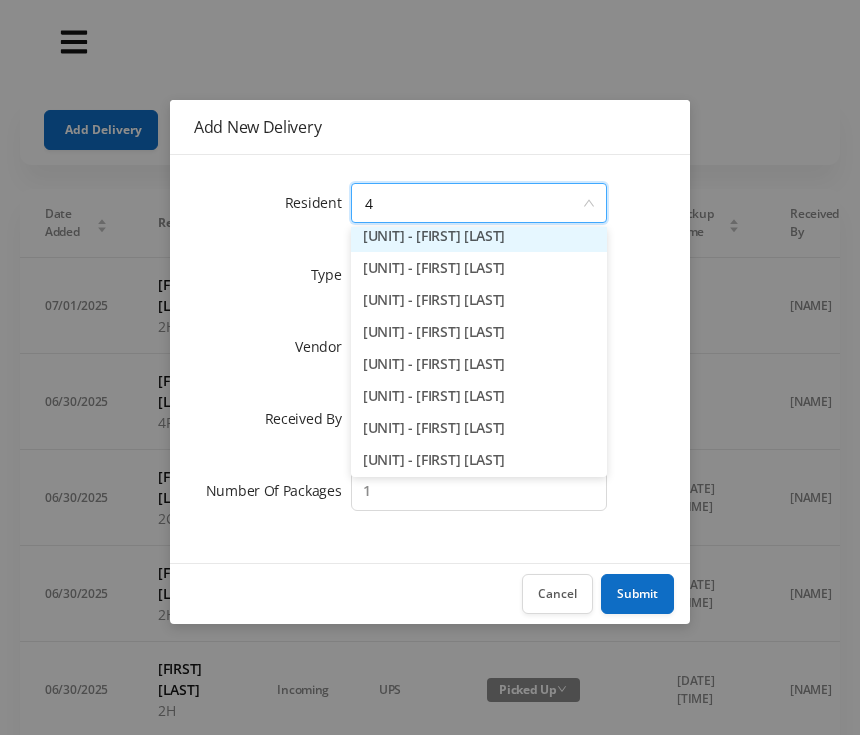 scroll, scrollTop: 10, scrollLeft: 0, axis: vertical 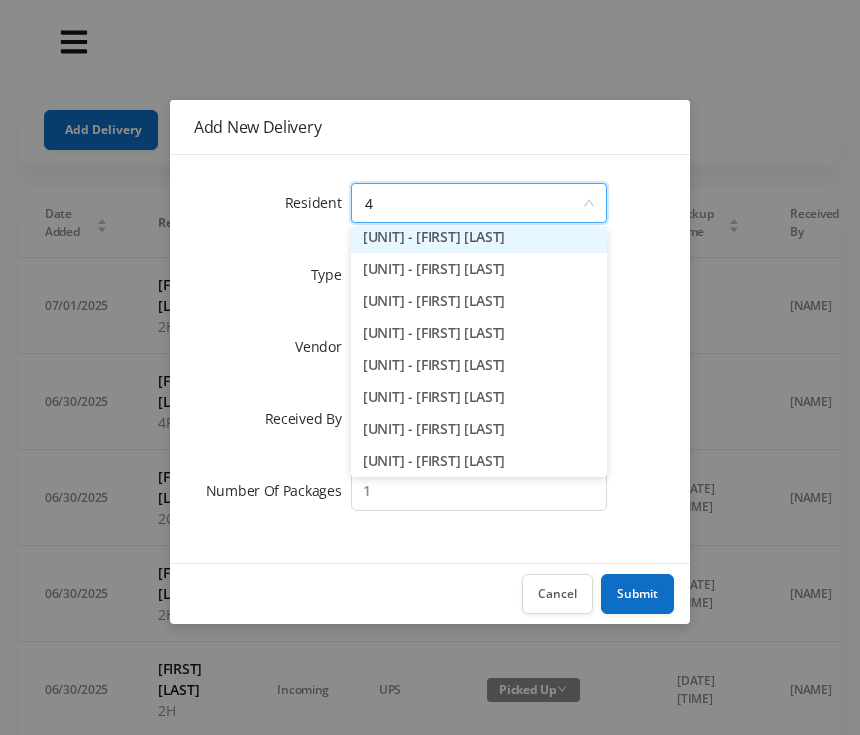 type on "4f" 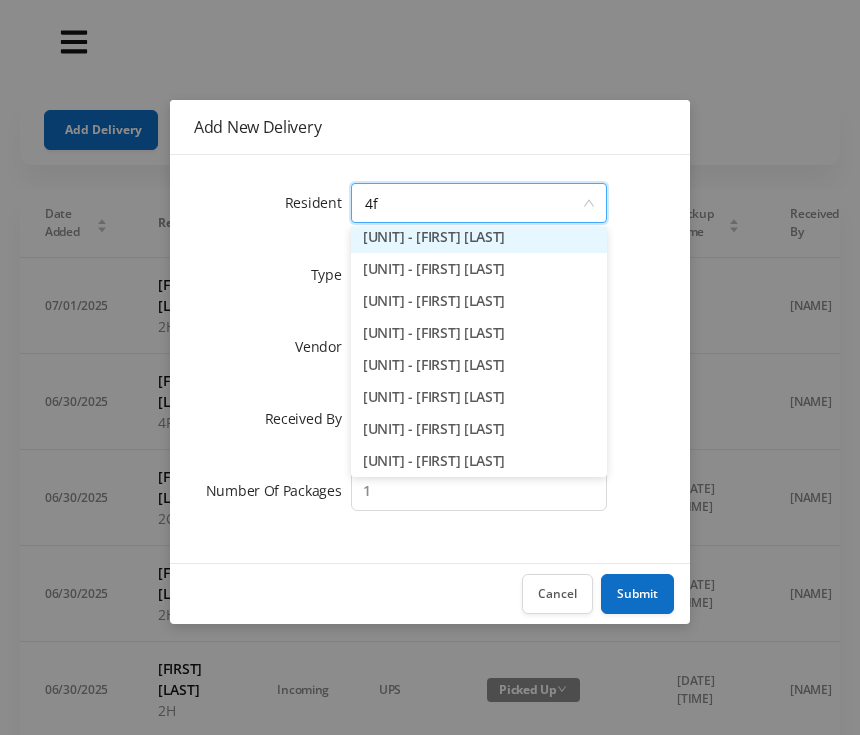 scroll, scrollTop: 0, scrollLeft: 0, axis: both 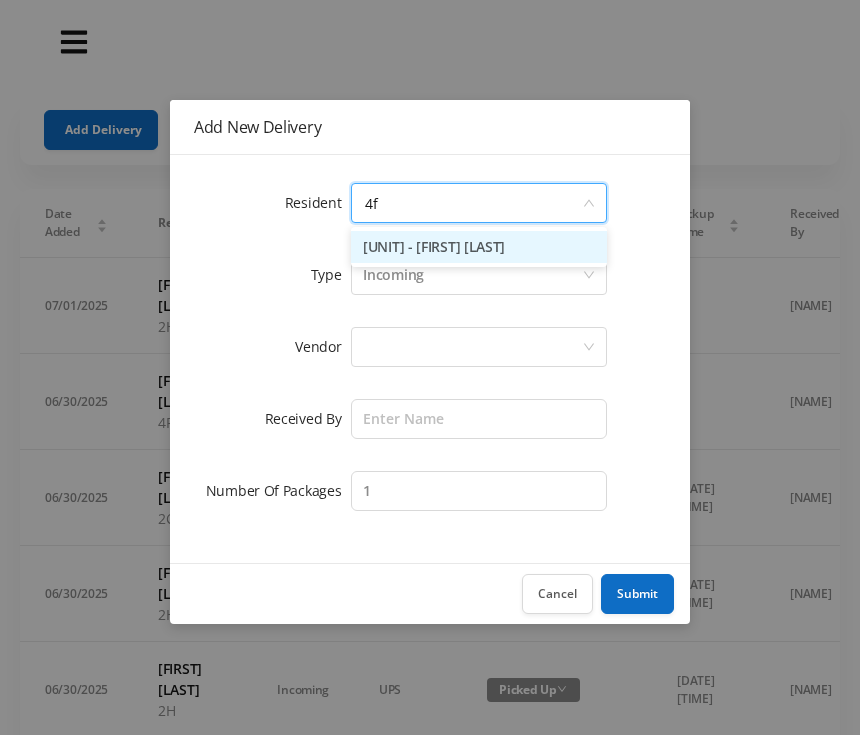 click on "[UNIT] - [FIRST] [LAST]" at bounding box center (479, 247) 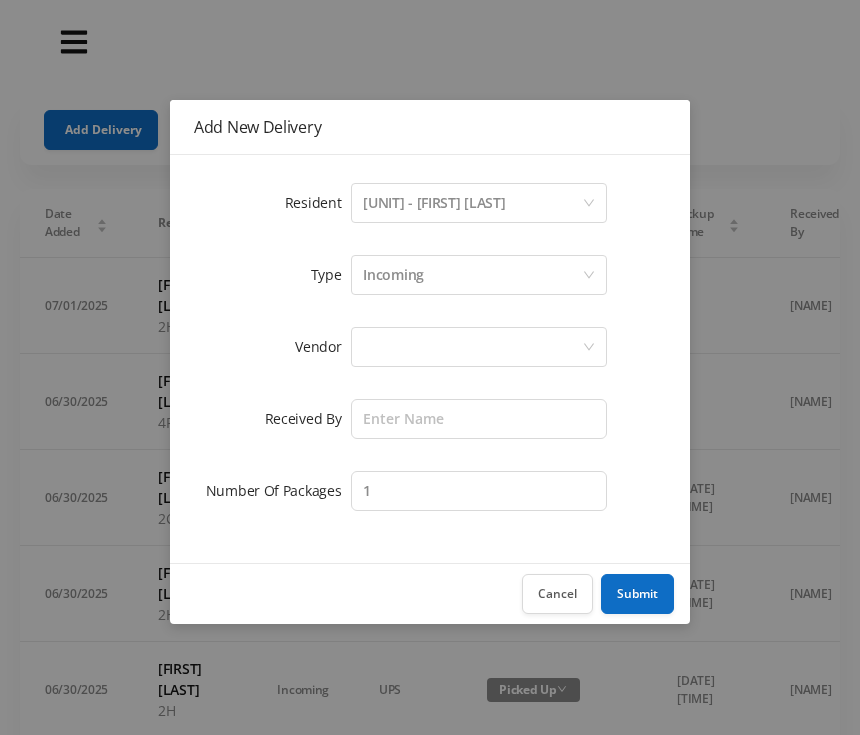 click at bounding box center (472, 203) 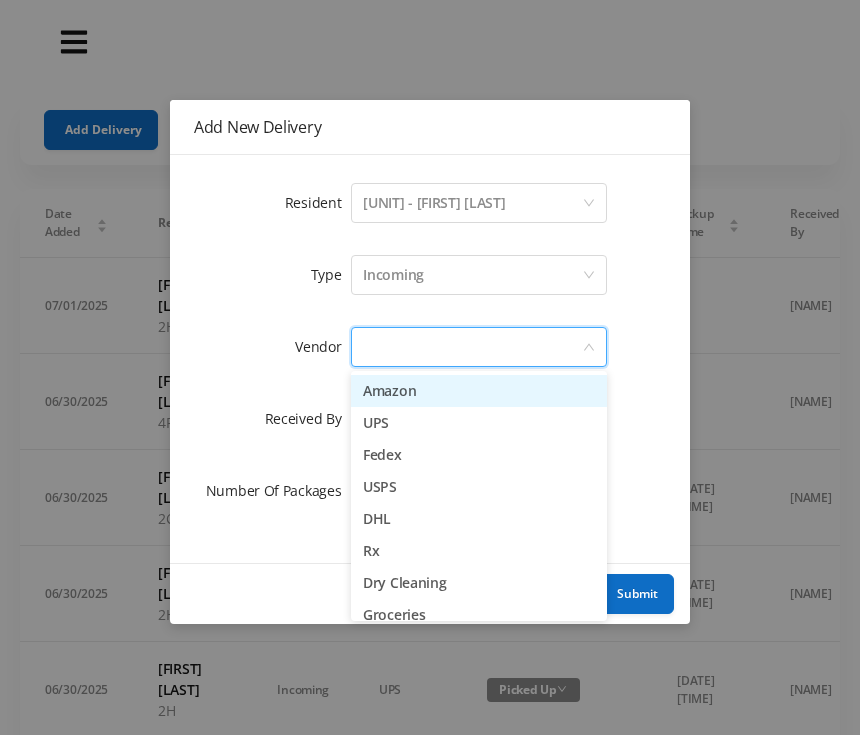 click on "USPS" at bounding box center (479, 487) 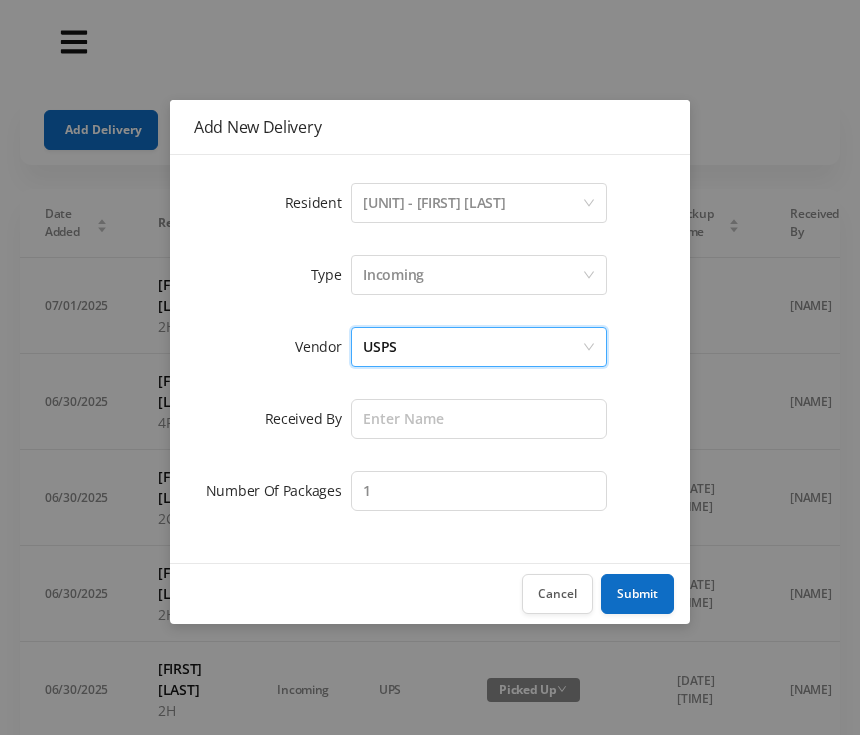 click on "Incoming" at bounding box center (472, 203) 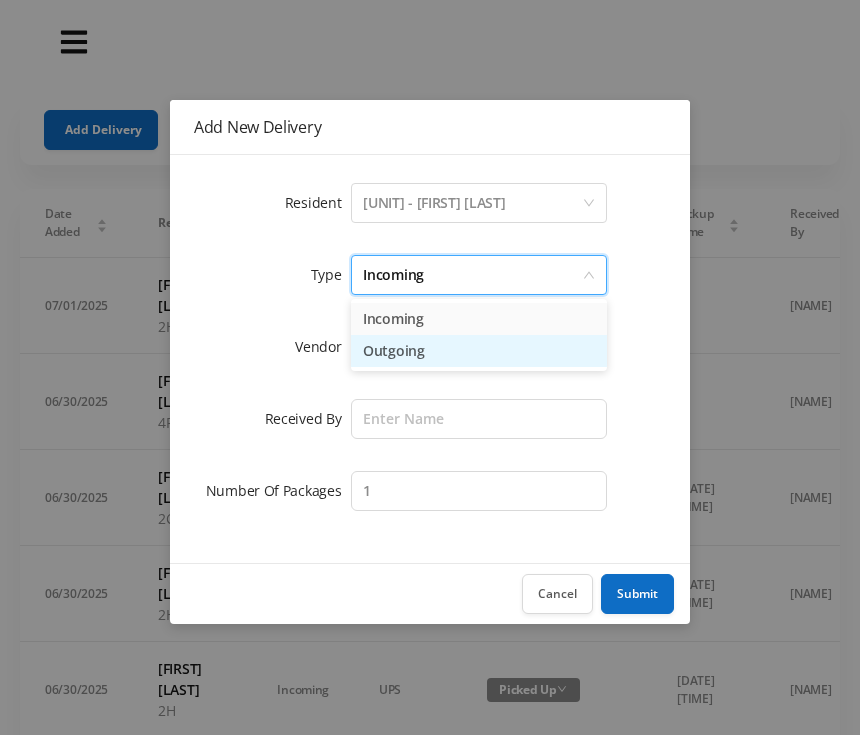 click on "Outgoing" at bounding box center [479, 351] 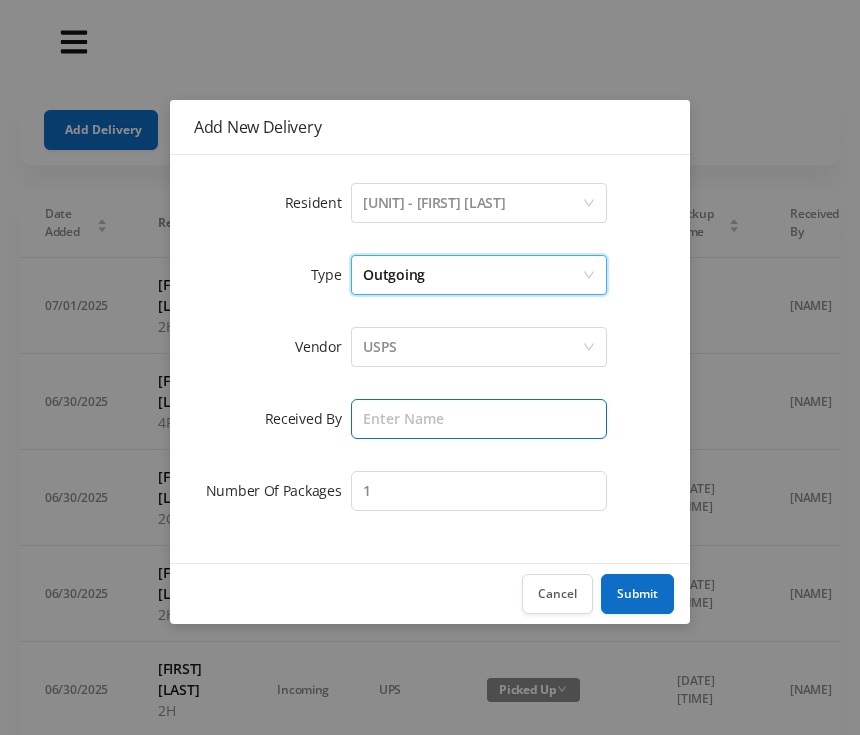click at bounding box center (479, 419) 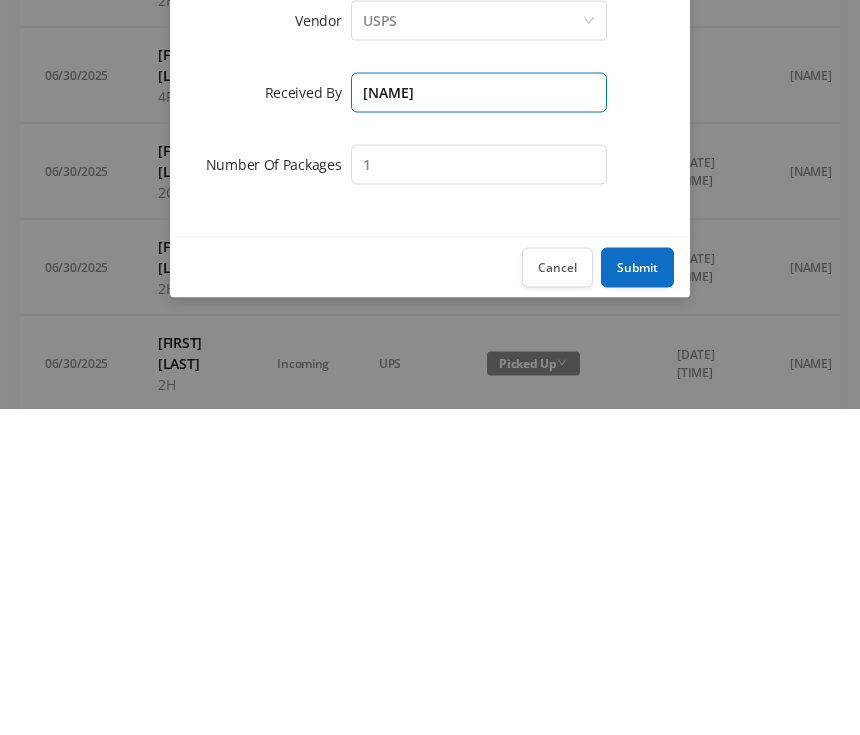 type on "[NAME]" 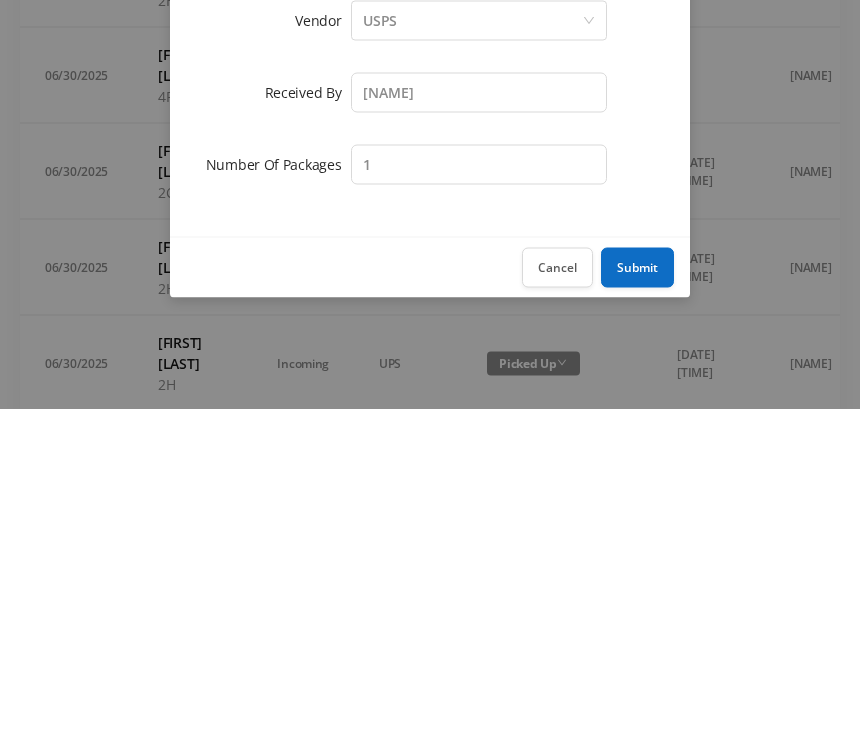 click on "Submit" at bounding box center (637, 594) 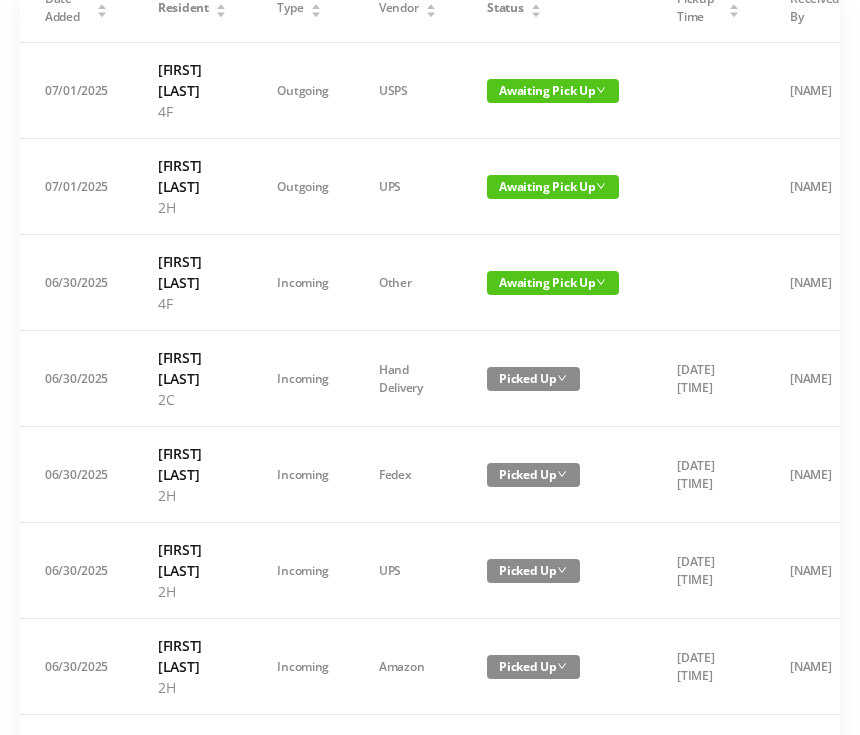 scroll, scrollTop: 0, scrollLeft: 0, axis: both 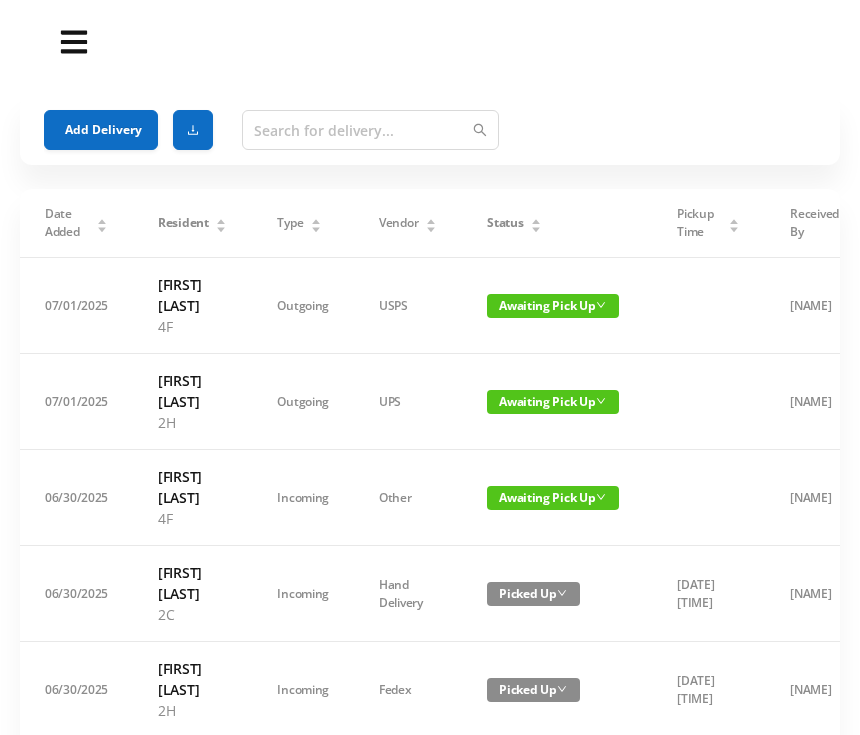 click on "Add Delivery" at bounding box center (101, 130) 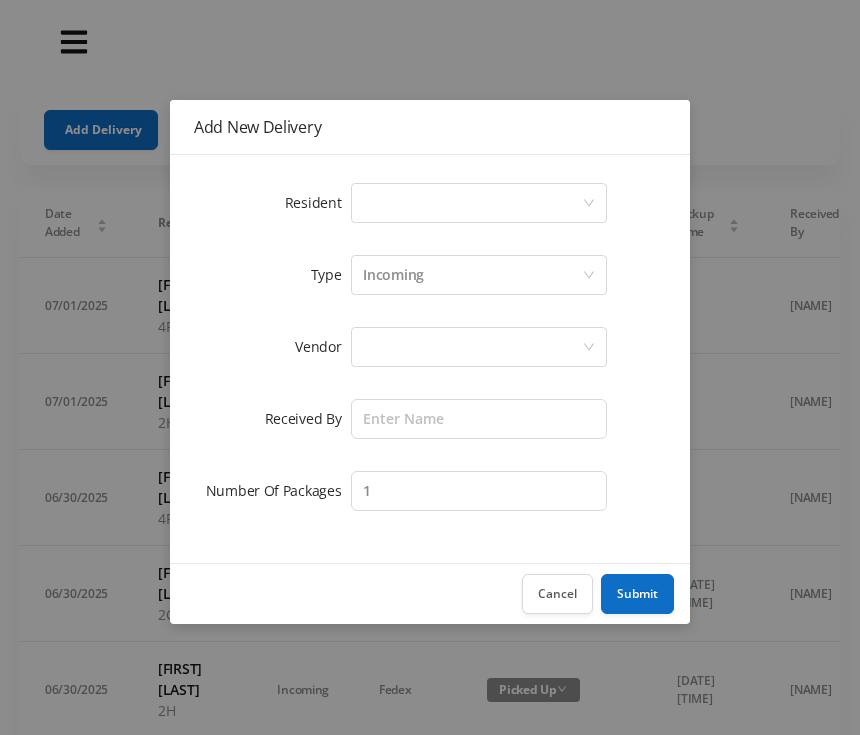 click on "Select a person" at bounding box center (472, 203) 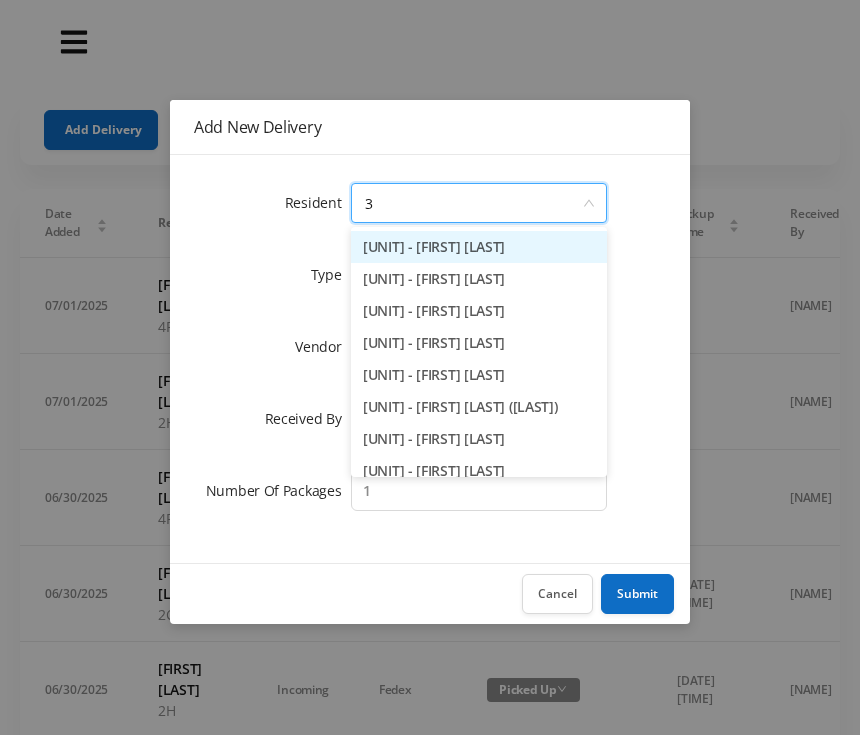 type on "3j" 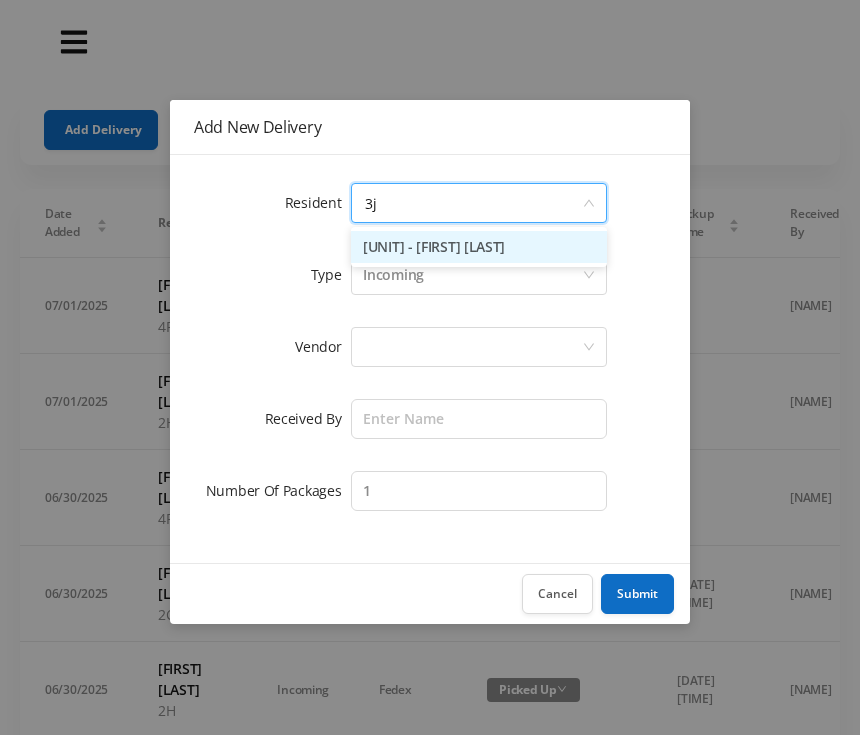 click on "[UNIT] - [FIRST] [LAST]" at bounding box center [479, 247] 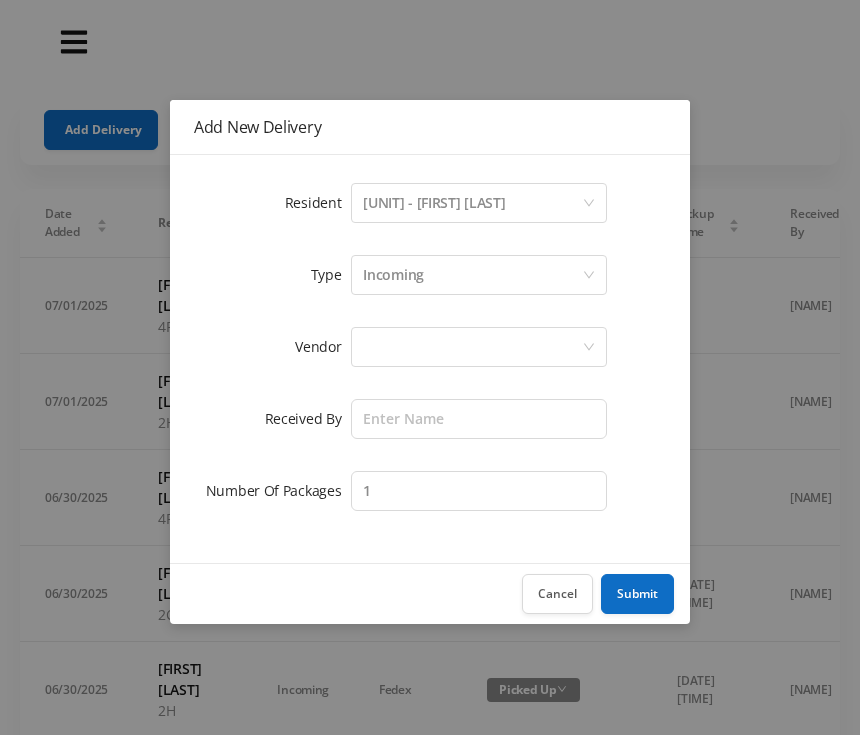 click at bounding box center (472, 203) 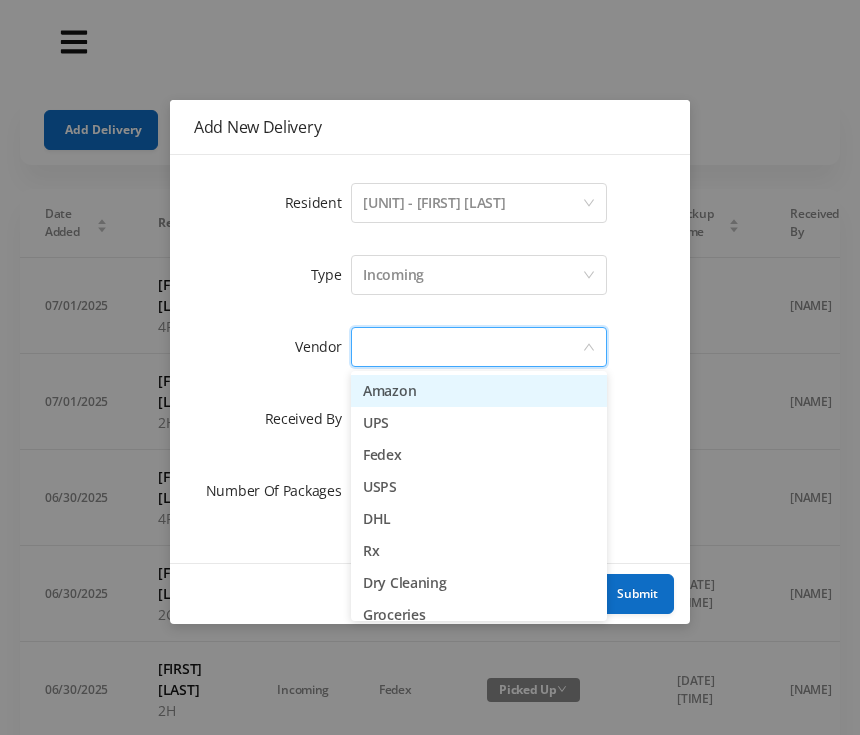 click on "Amazon" at bounding box center [479, 391] 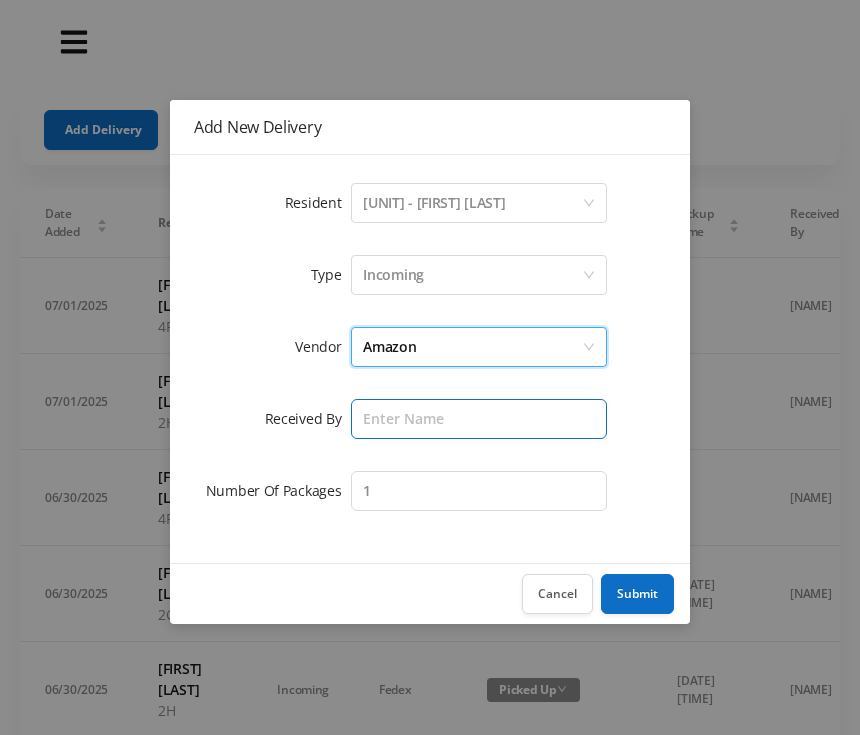 click at bounding box center (479, 419) 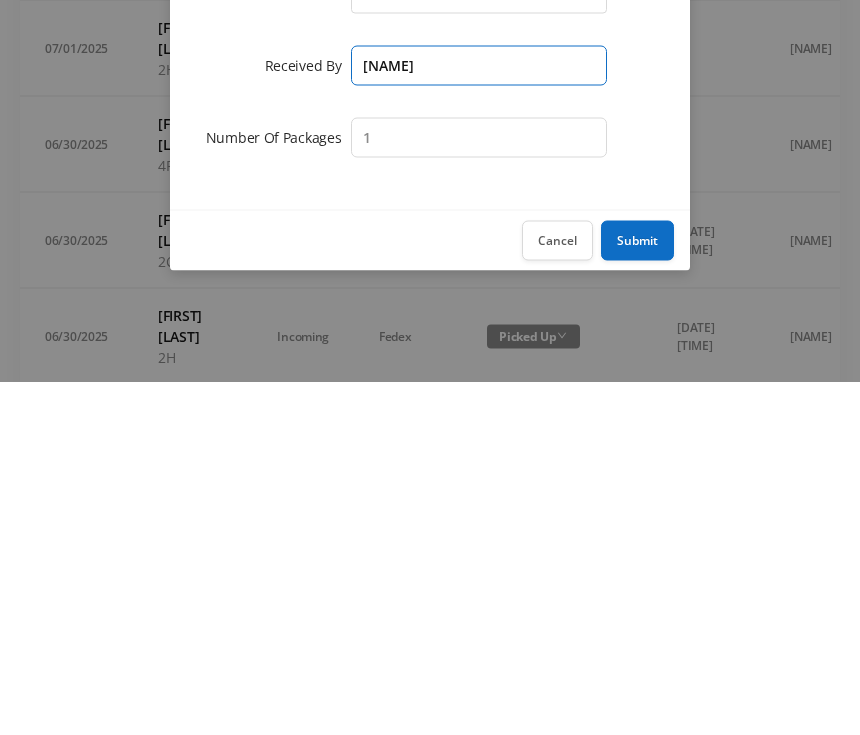 type on "[NAME]" 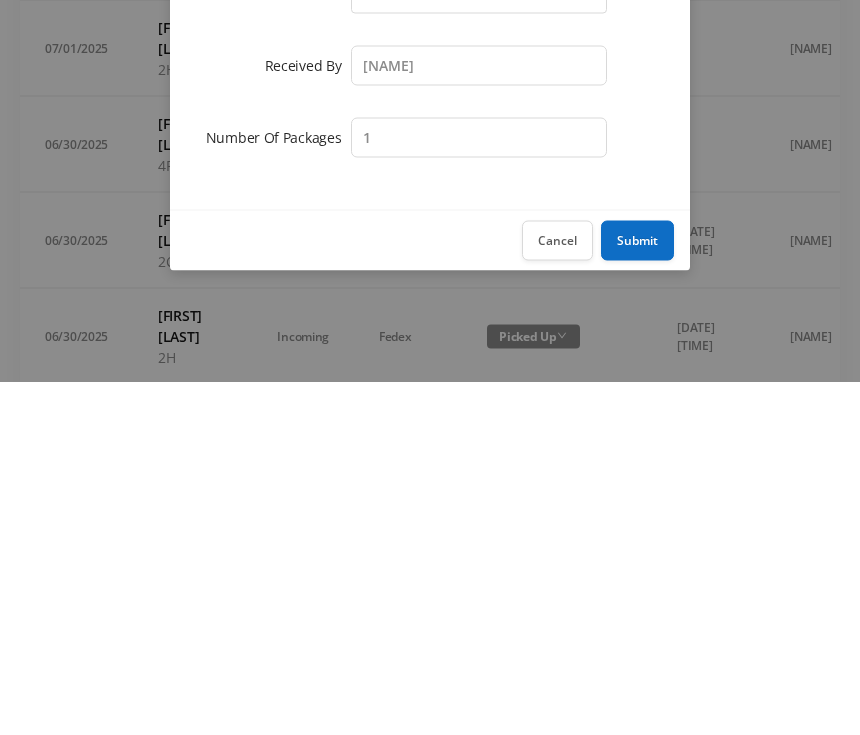click on "Submit" at bounding box center (637, 594) 